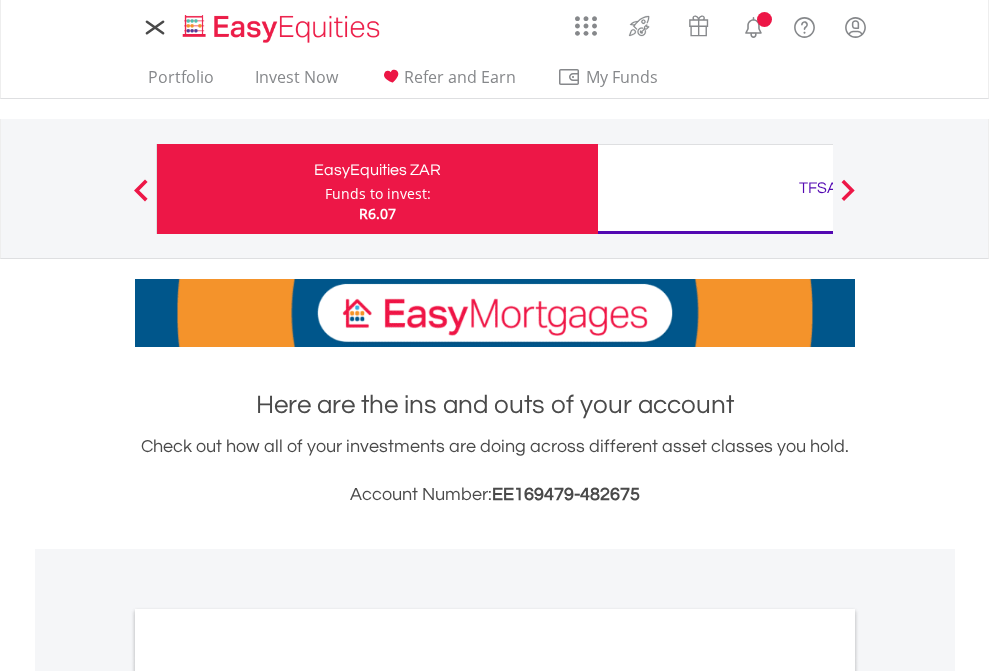 scroll, scrollTop: 0, scrollLeft: 0, axis: both 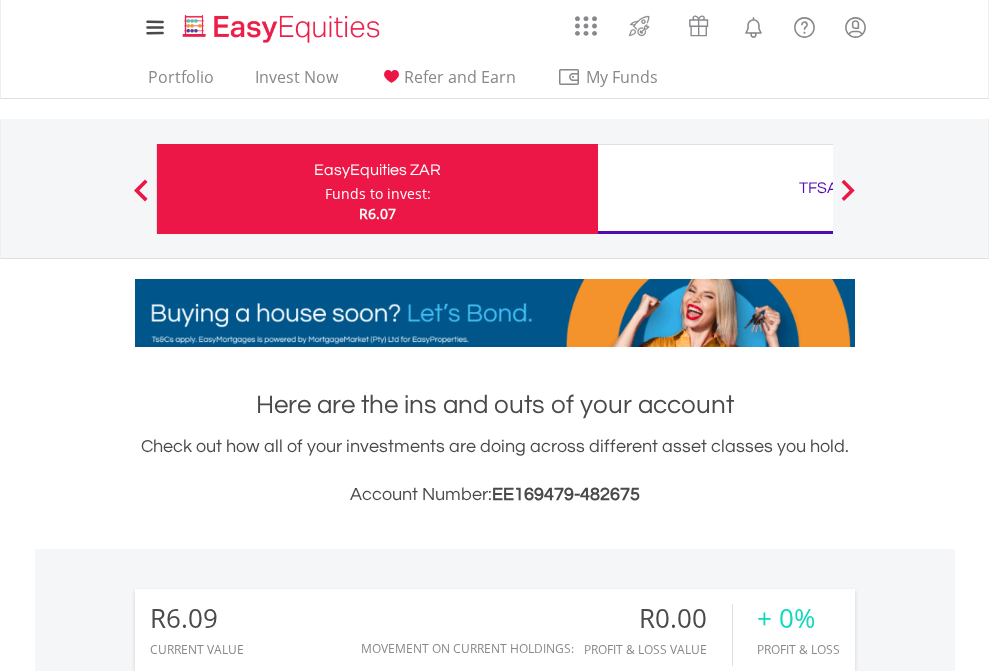 click on "Funds to invest:" at bounding box center (378, 194) 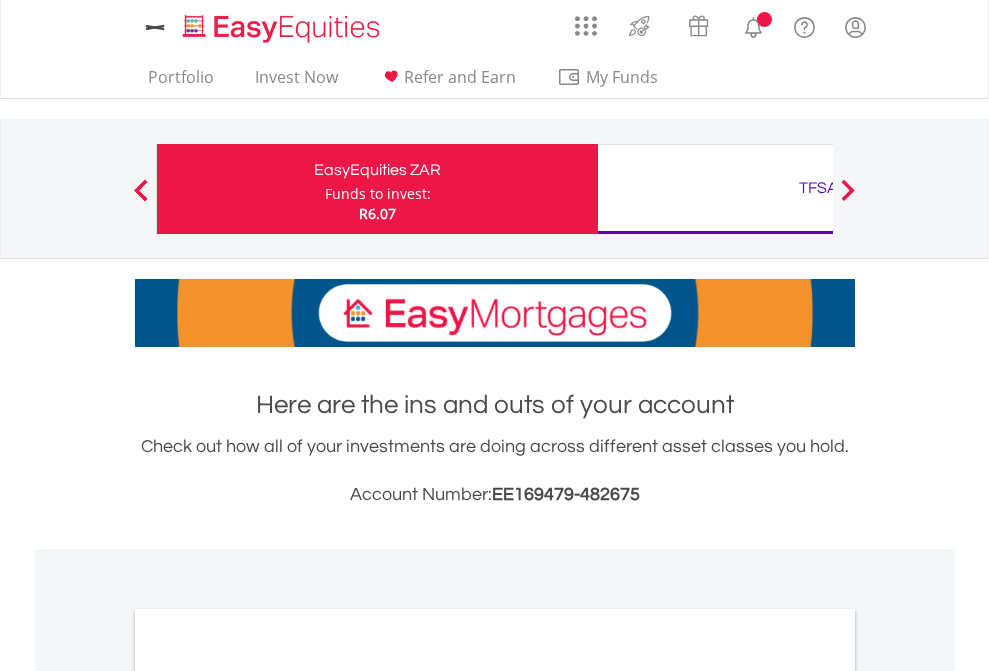 scroll, scrollTop: 0, scrollLeft: 0, axis: both 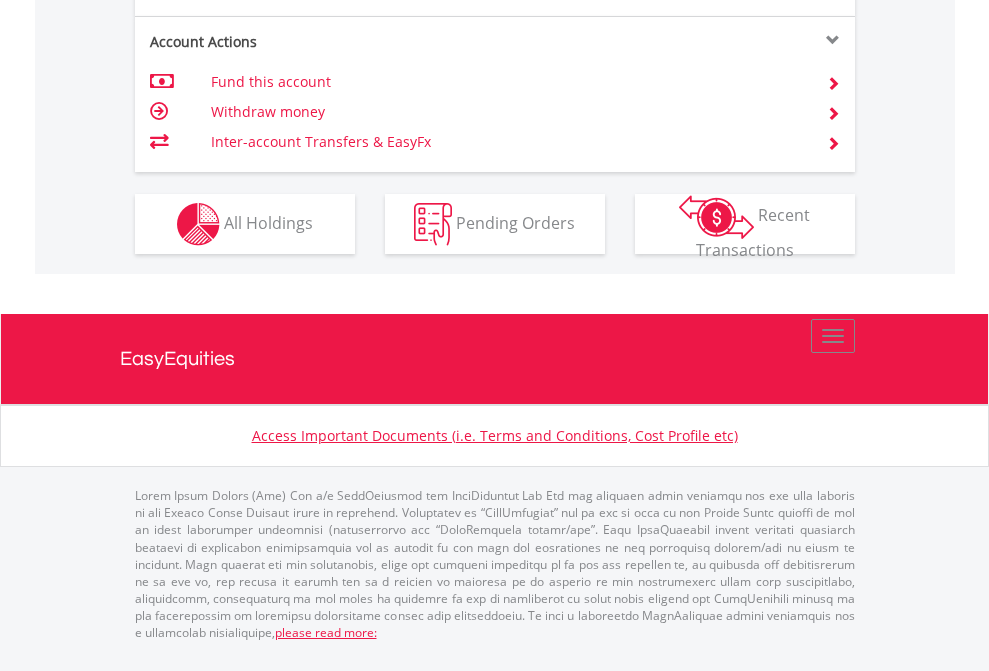 click on "Investment types" at bounding box center [706, -337] 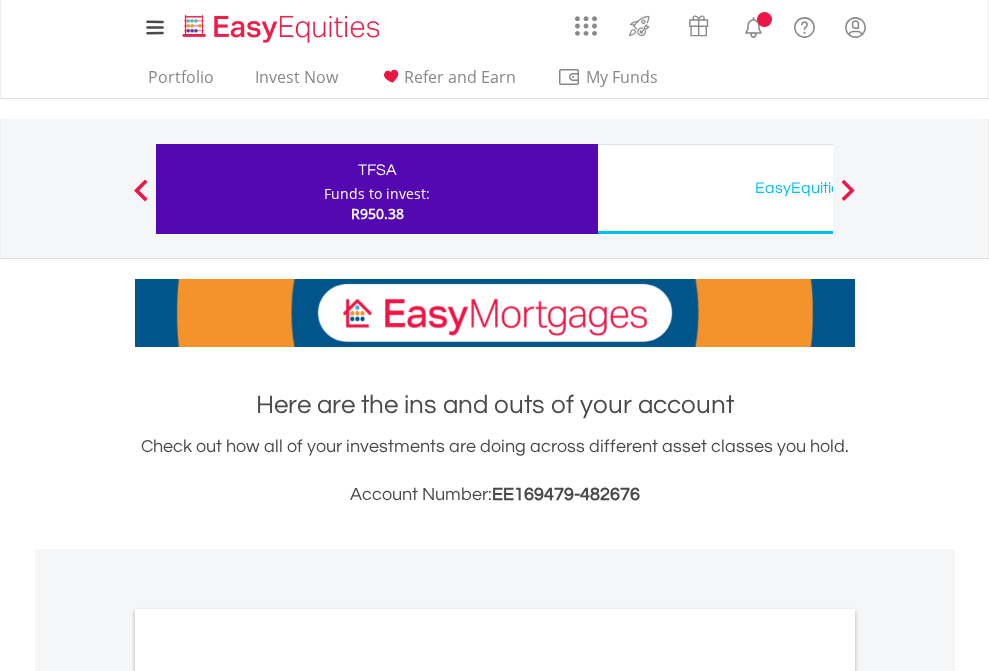 scroll, scrollTop: 0, scrollLeft: 0, axis: both 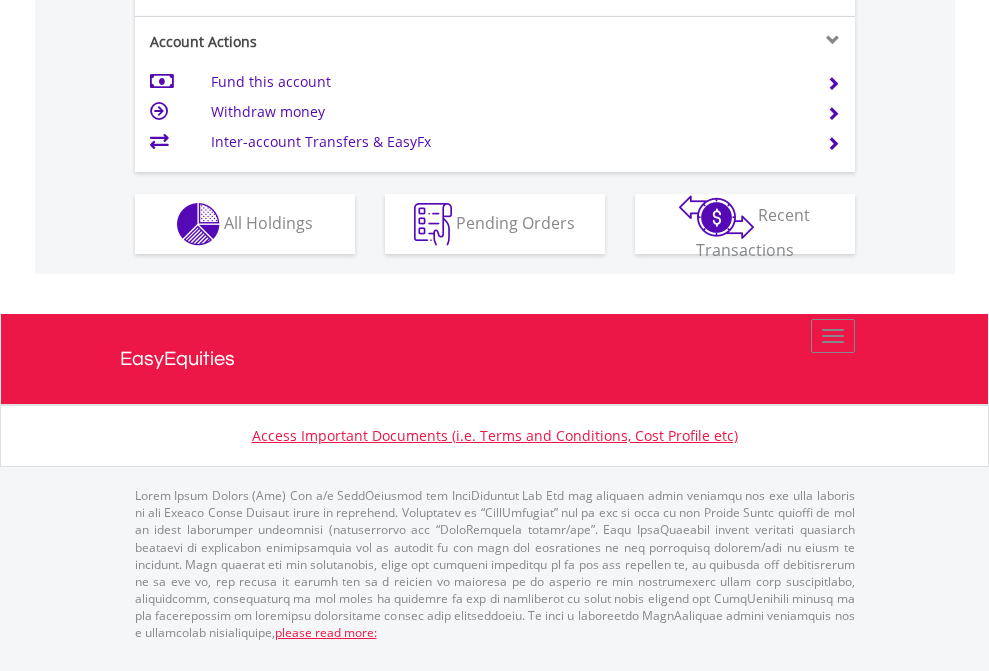 click on "Investment types" at bounding box center [706, -337] 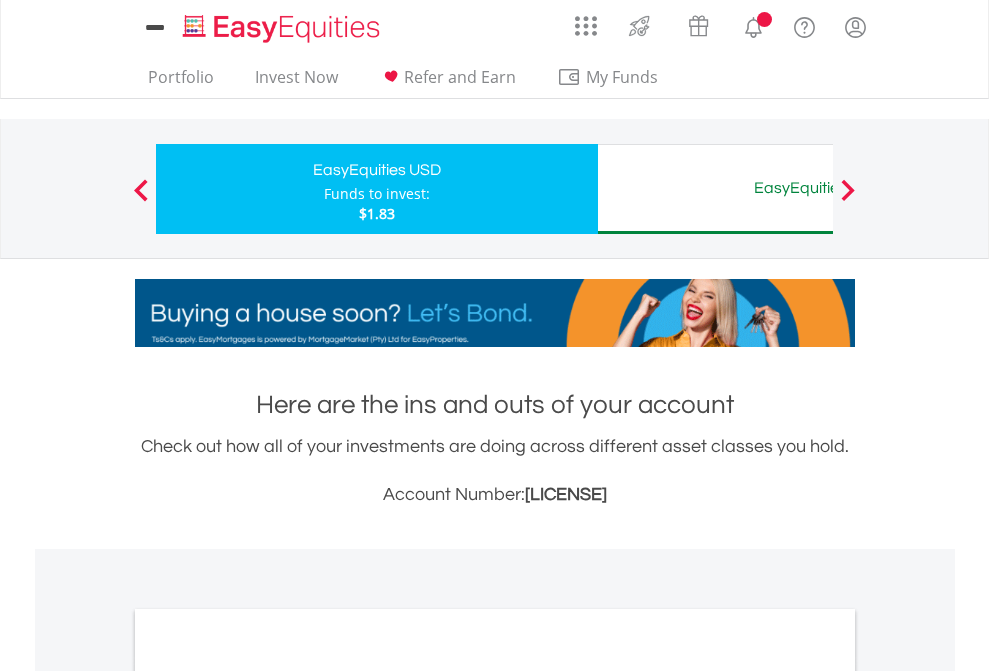 scroll, scrollTop: 0, scrollLeft: 0, axis: both 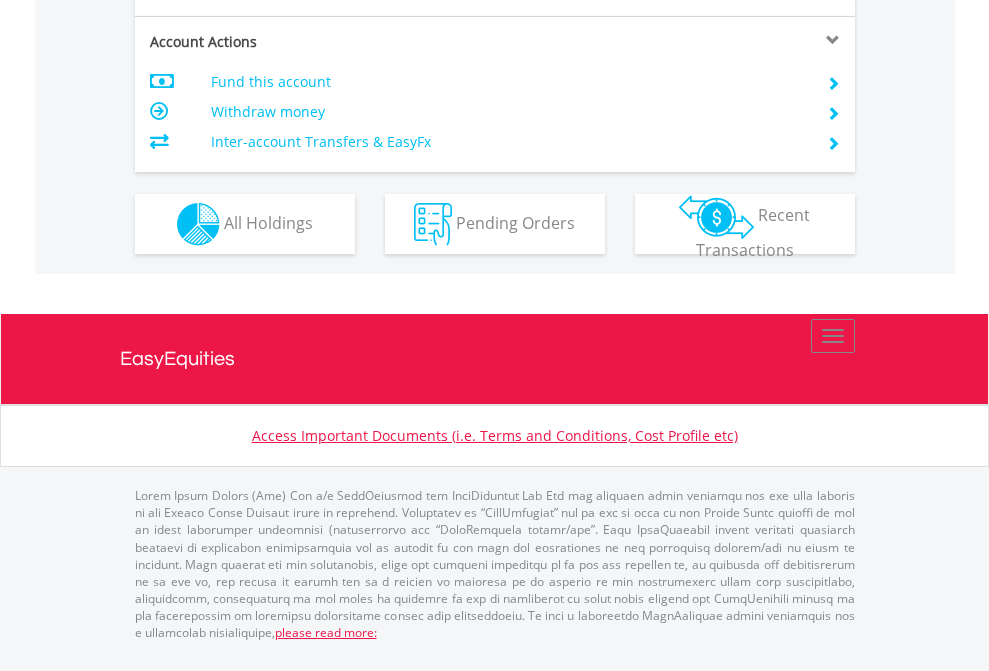 click on "Investment types" at bounding box center (706, -337) 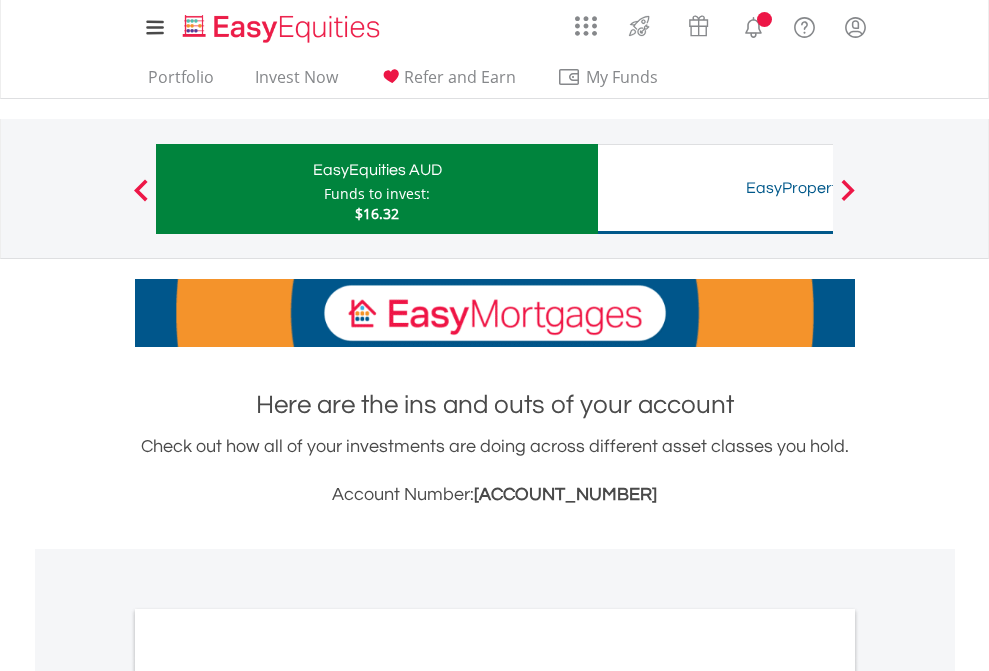 scroll, scrollTop: 0, scrollLeft: 0, axis: both 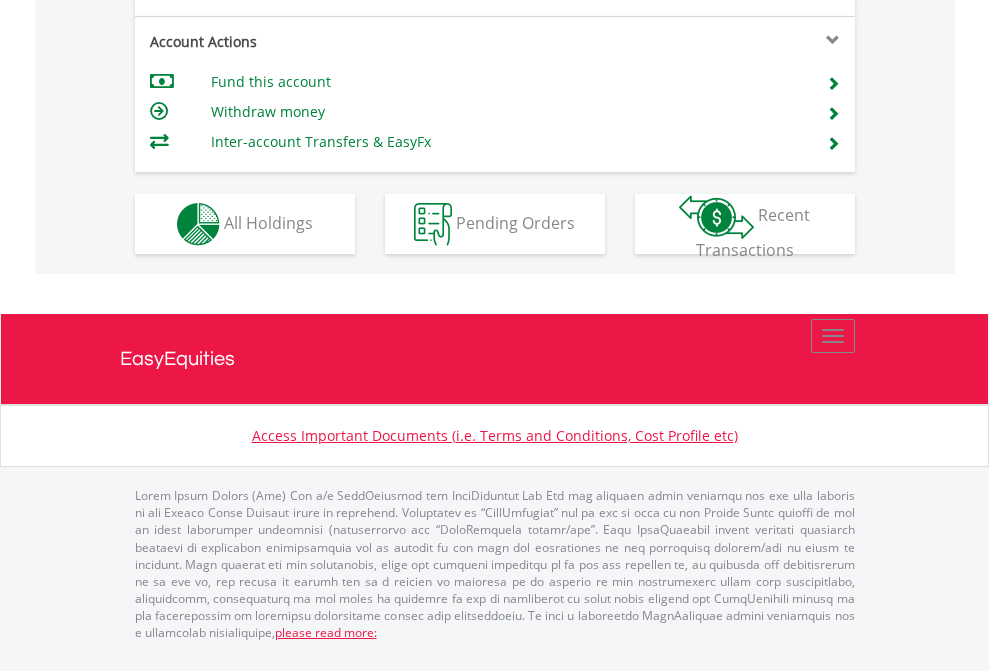 click on "Investment types" at bounding box center [706, -337] 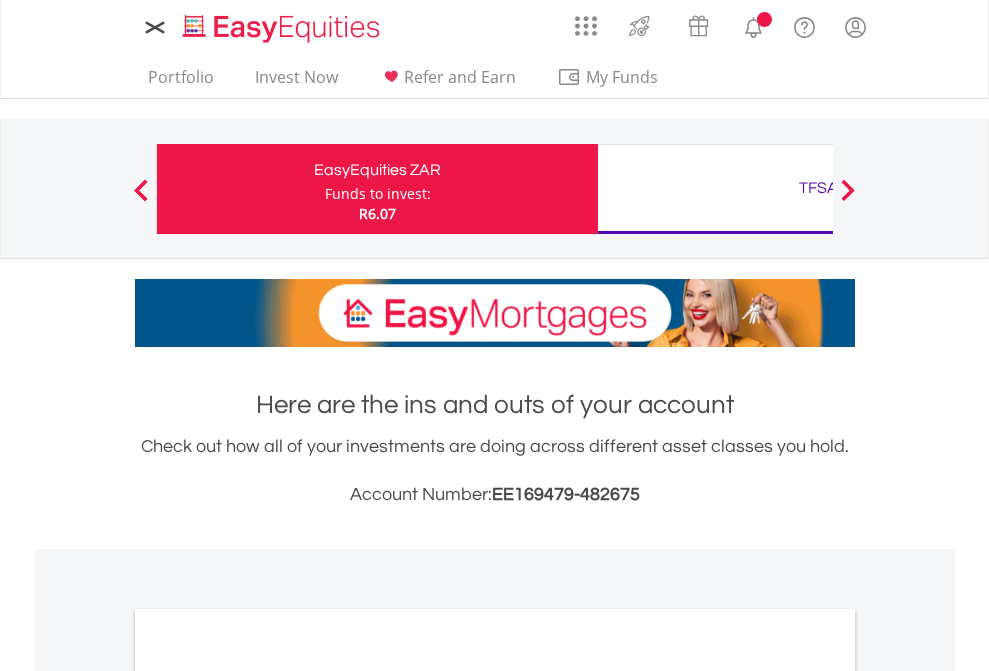scroll, scrollTop: 0, scrollLeft: 0, axis: both 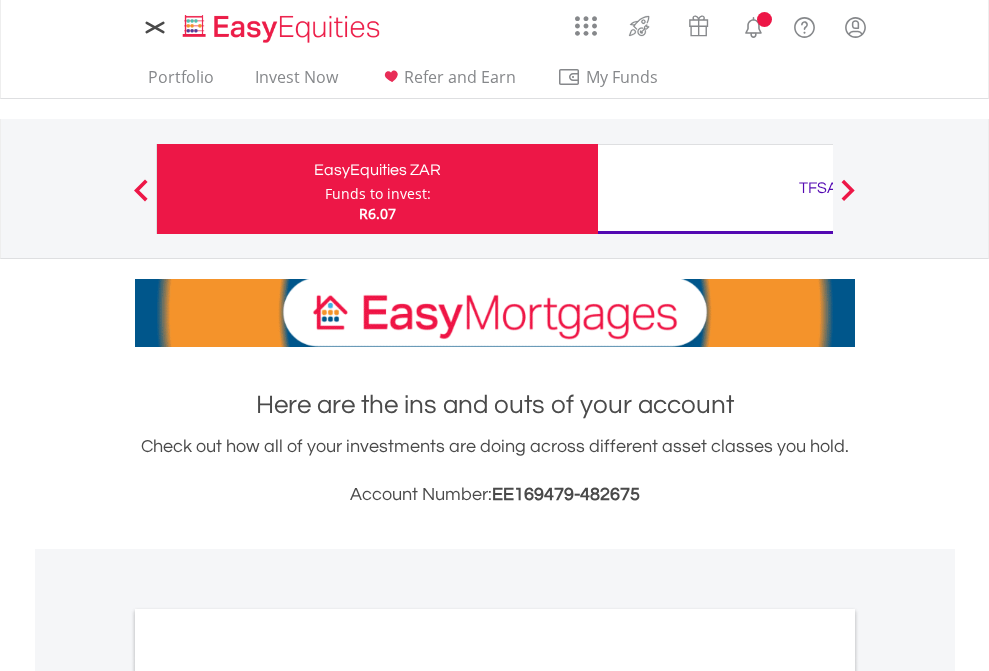 click on "All Holdings" at bounding box center [268, 1096] 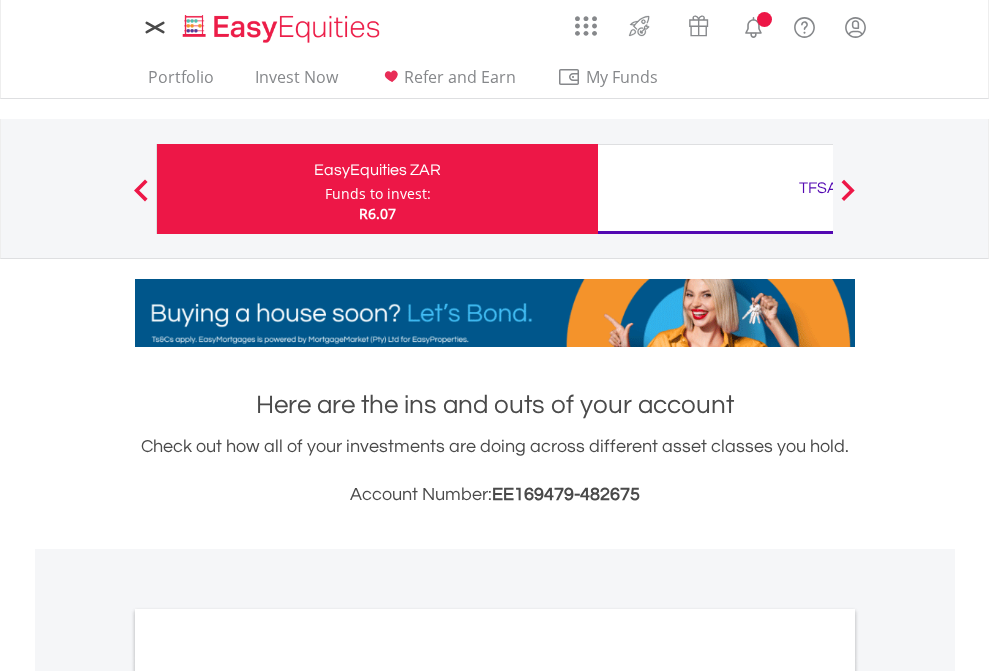 scroll, scrollTop: 1202, scrollLeft: 0, axis: vertical 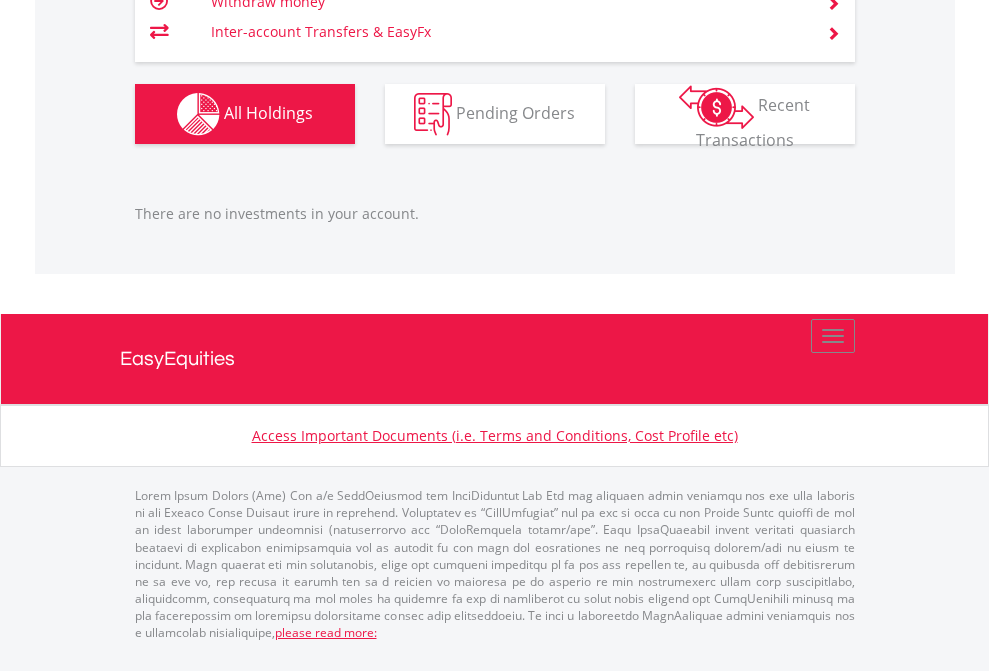click on "TFSA" at bounding box center (818, -1206) 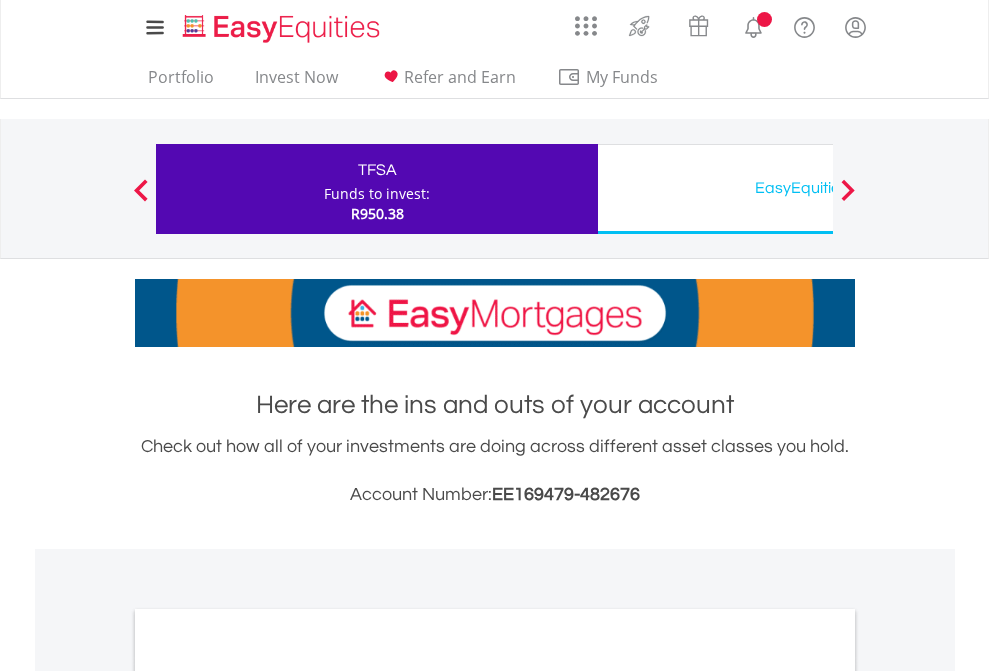 scroll, scrollTop: 0, scrollLeft: 0, axis: both 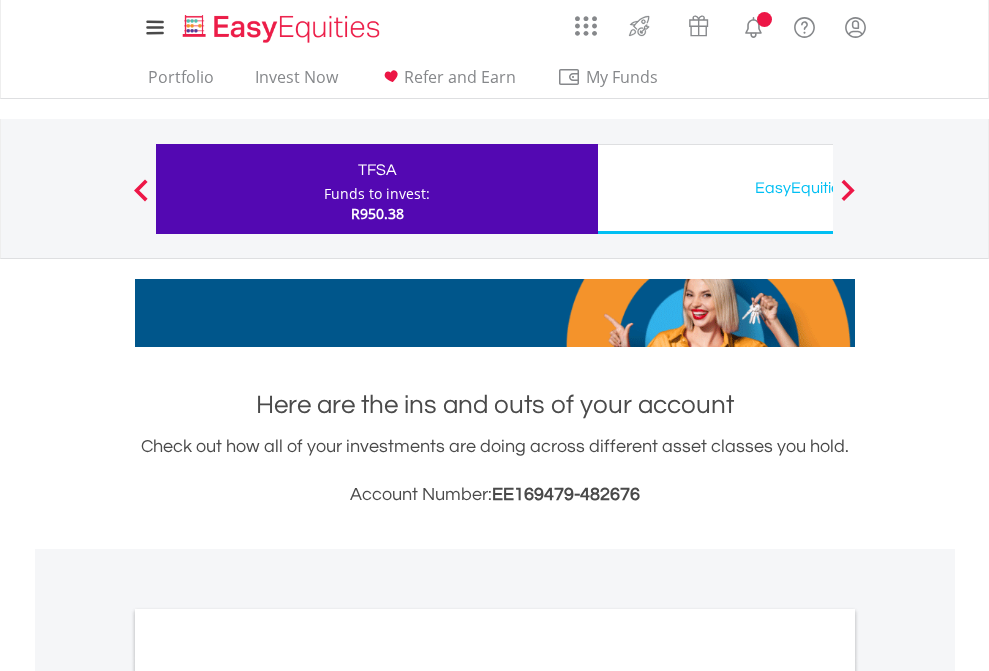 click on "All Holdings" at bounding box center (268, 1096) 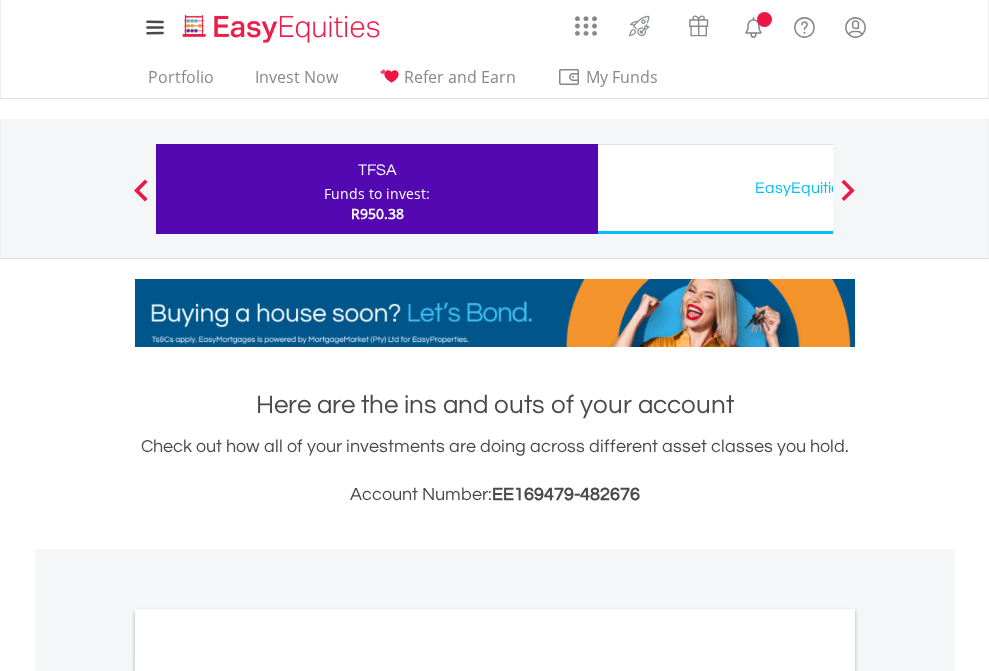 scroll, scrollTop: 1202, scrollLeft: 0, axis: vertical 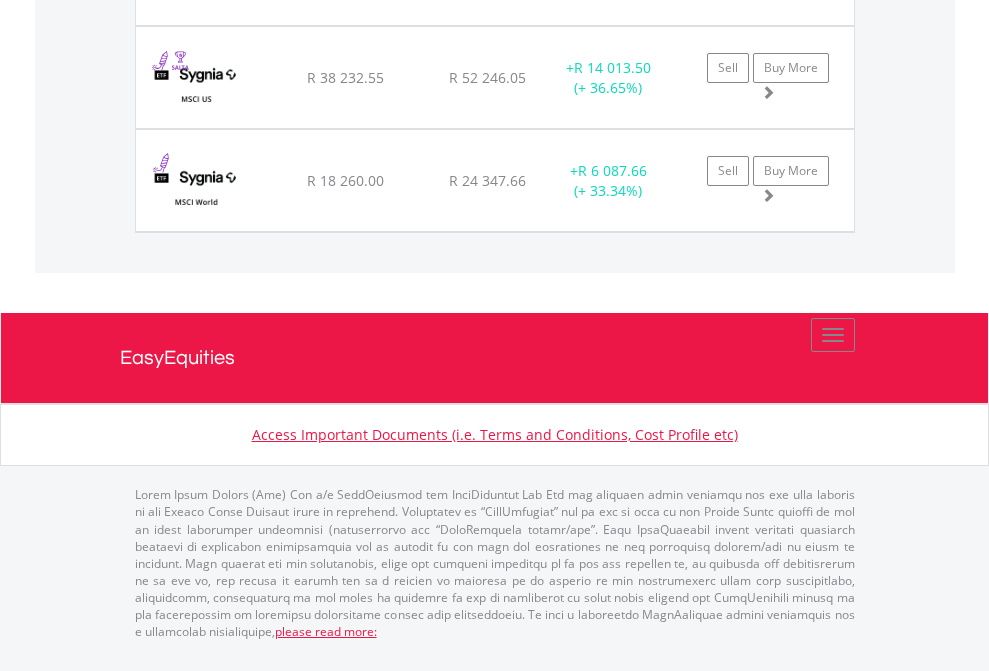click on "EasyEquities USD" at bounding box center [818, -1728] 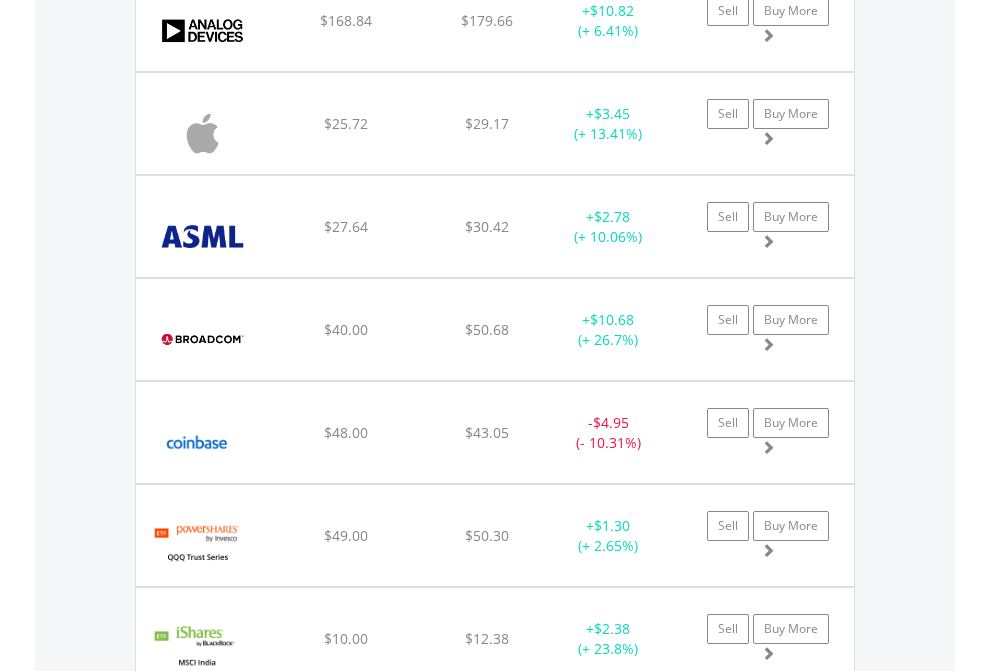 scroll, scrollTop: 2265, scrollLeft: 0, axis: vertical 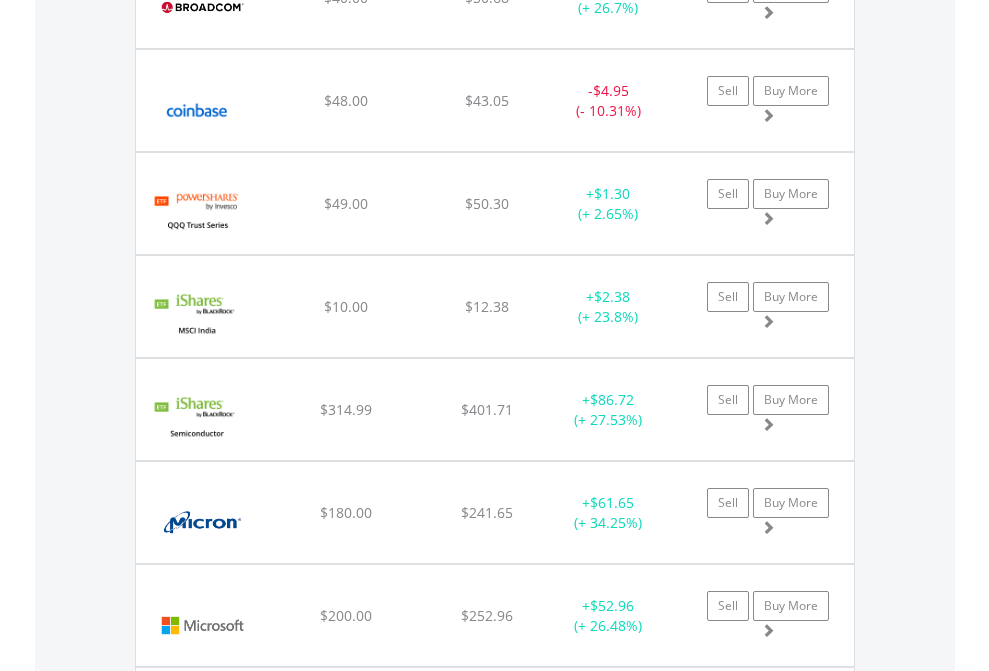 click on "EasyEquities AUD" at bounding box center [818, -2077] 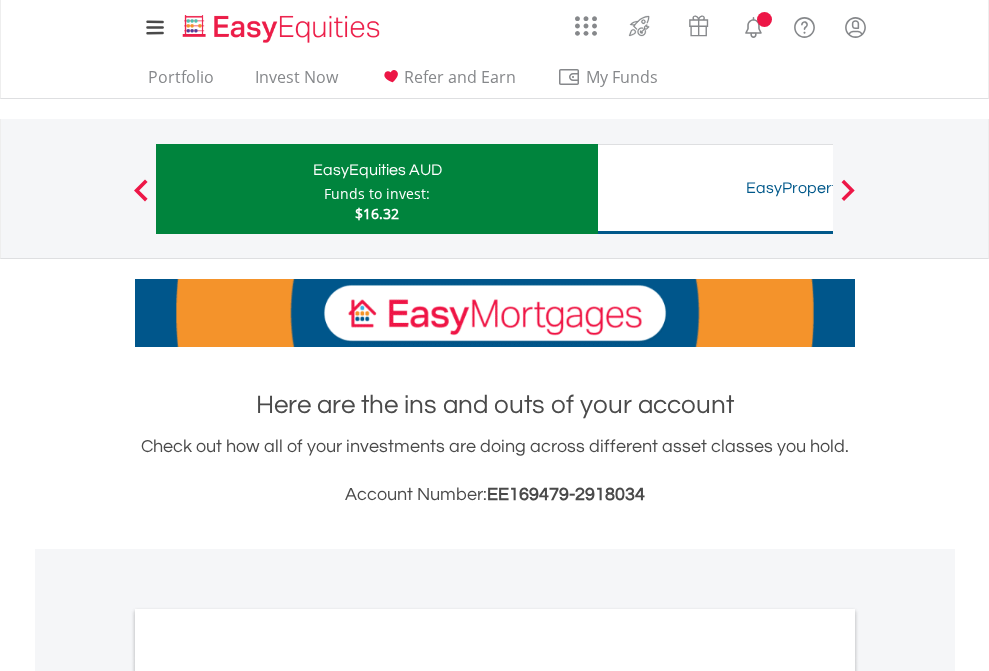 scroll, scrollTop: 1202, scrollLeft: 0, axis: vertical 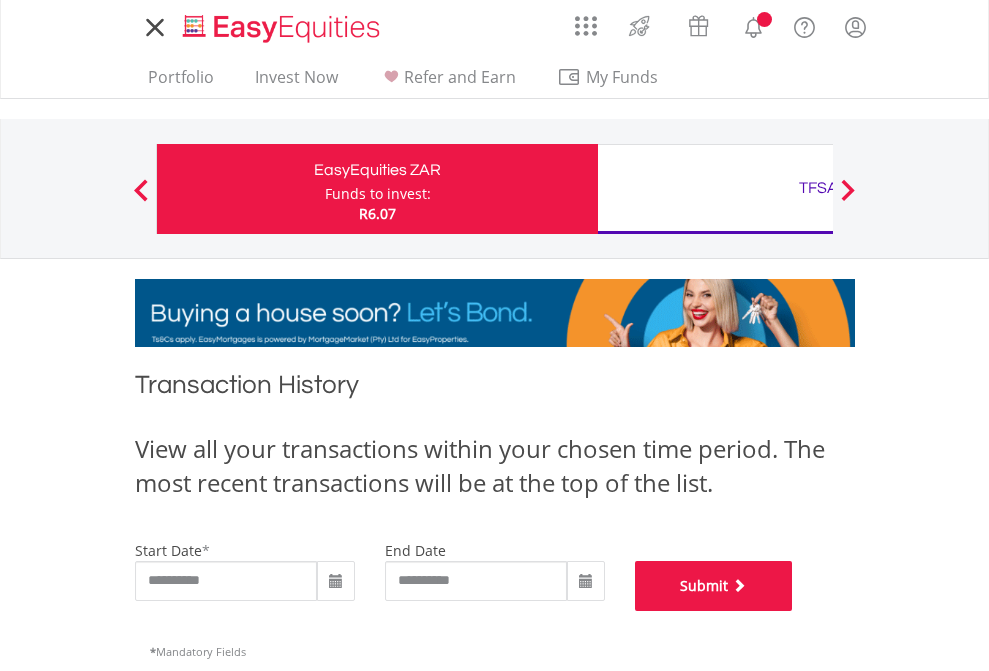 click on "Submit" at bounding box center (714, 586) 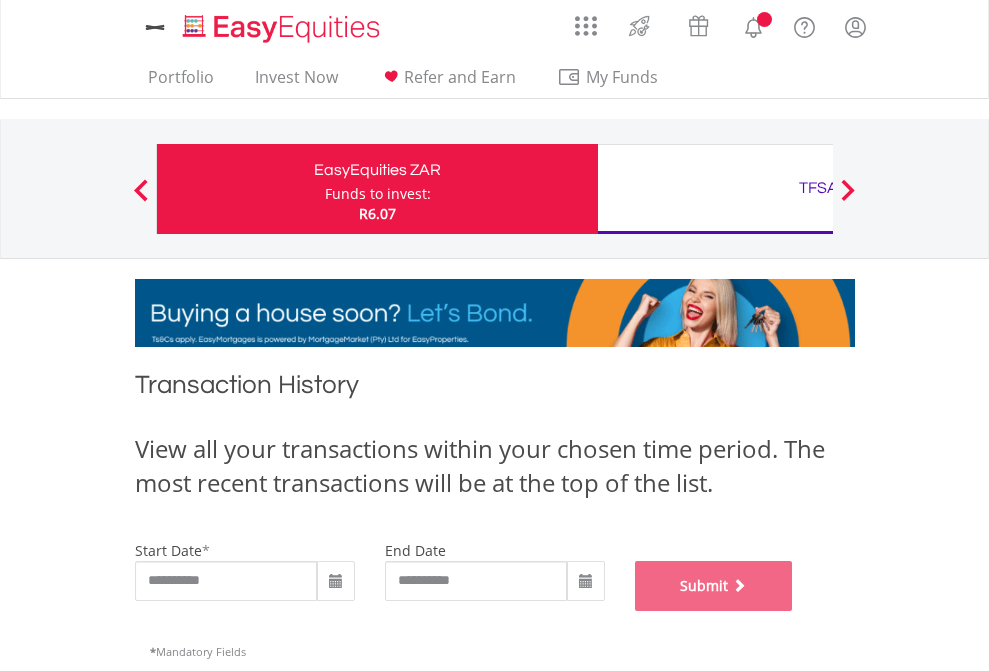 scroll, scrollTop: 811, scrollLeft: 0, axis: vertical 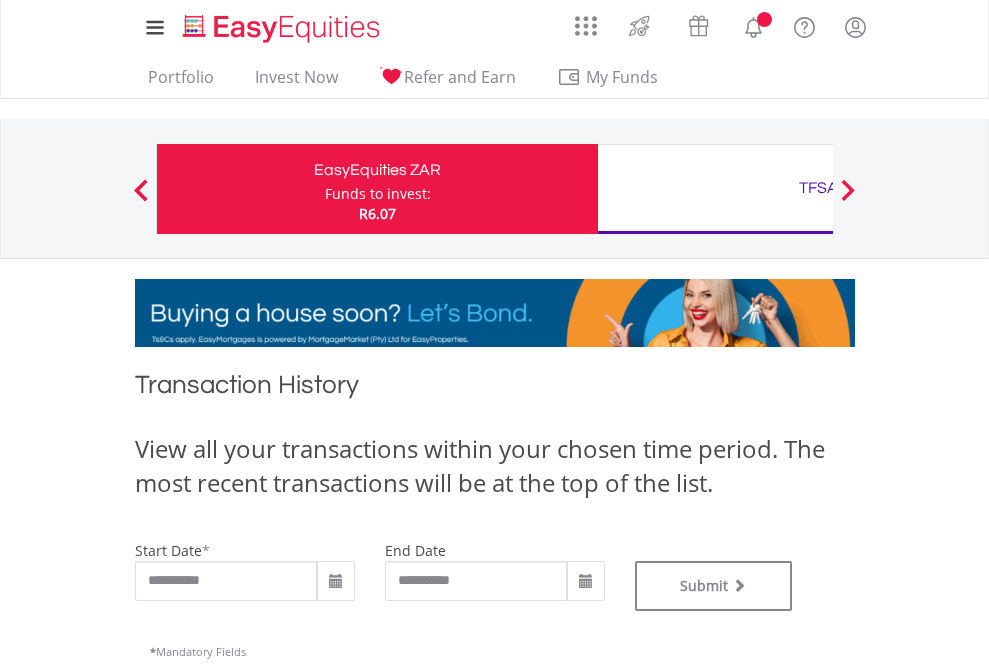 click on "TFSA" at bounding box center (818, 188) 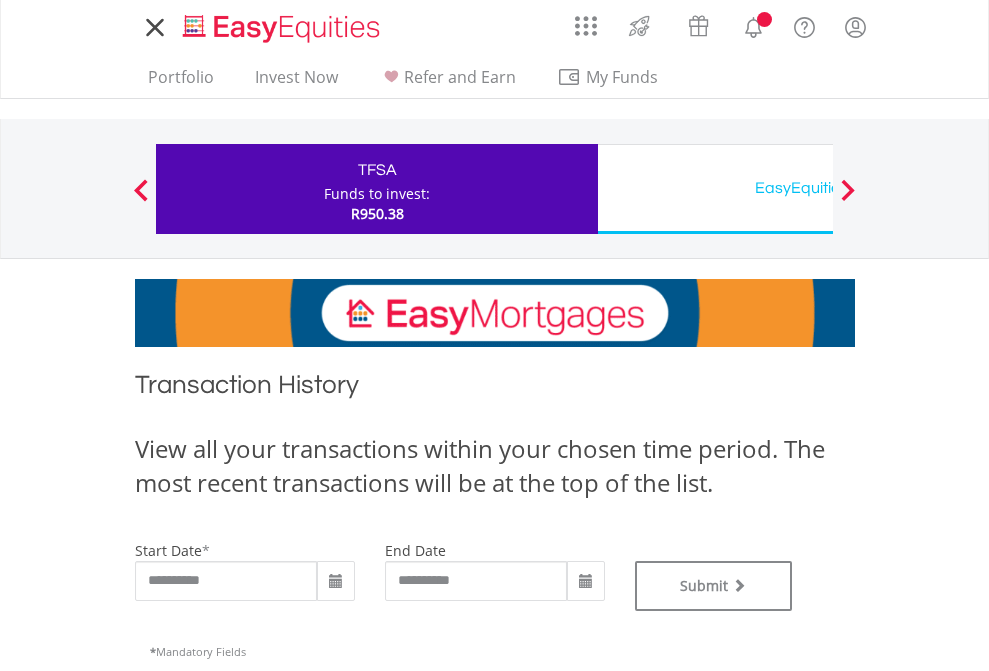 scroll, scrollTop: 0, scrollLeft: 0, axis: both 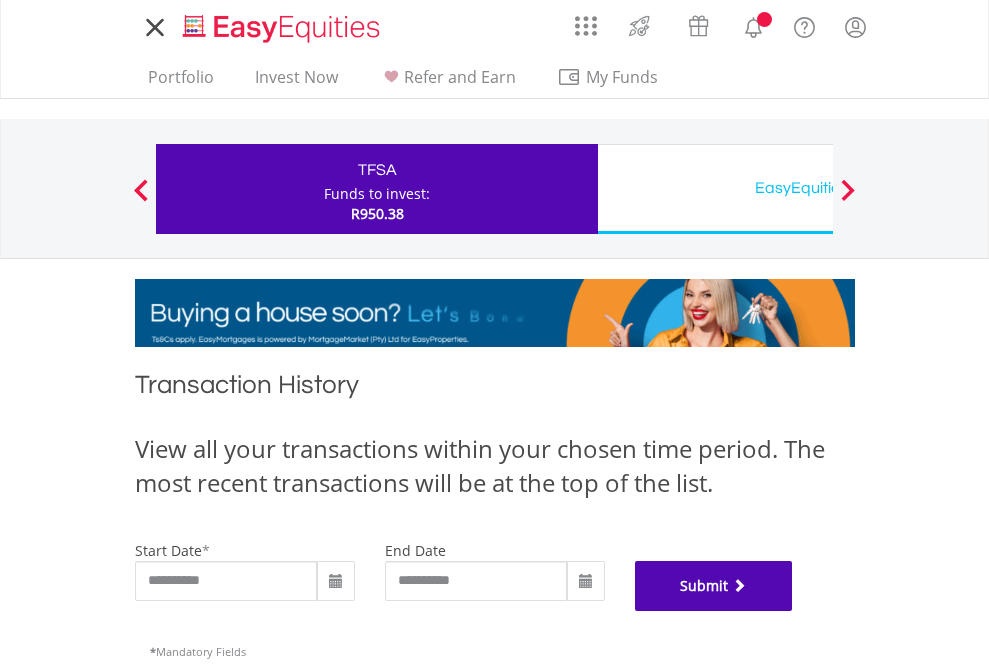 click on "Submit" at bounding box center [714, 586] 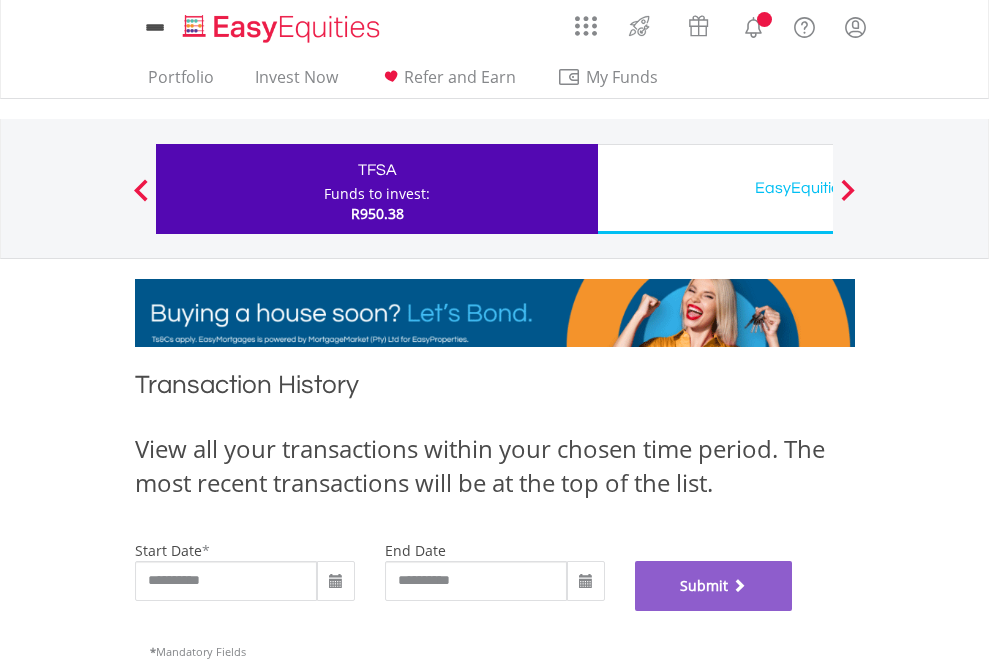 scroll, scrollTop: 811, scrollLeft: 0, axis: vertical 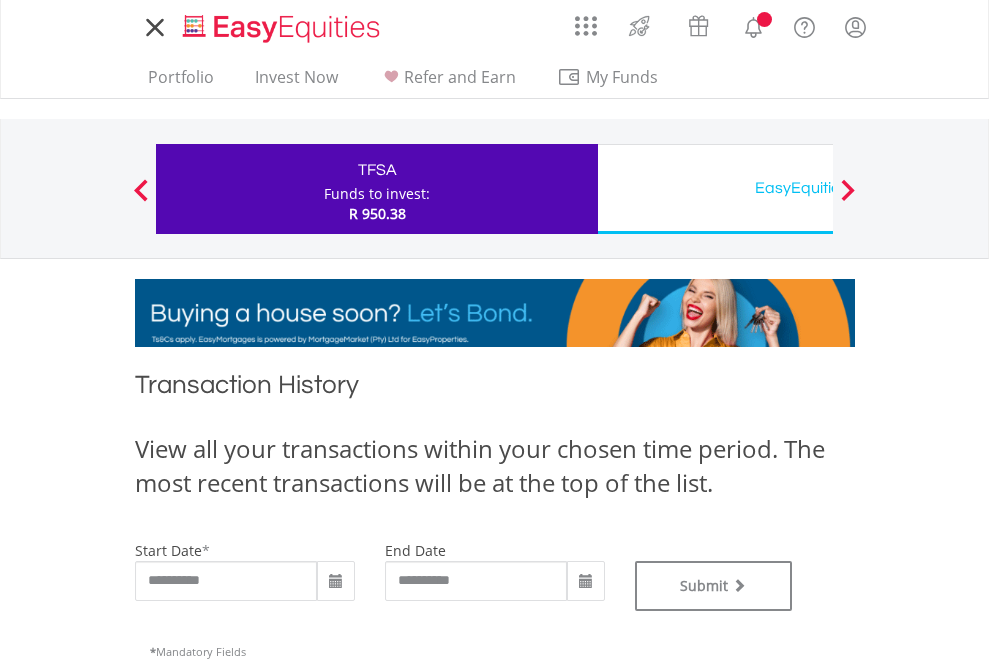 click on "EasyEquities USD" at bounding box center [818, 188] 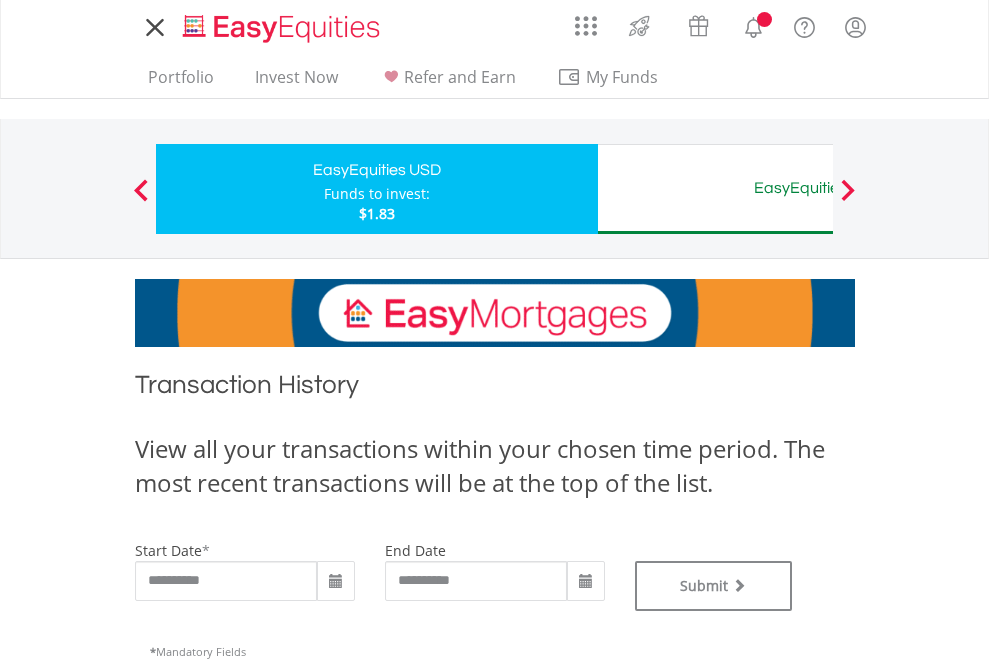 scroll, scrollTop: 0, scrollLeft: 0, axis: both 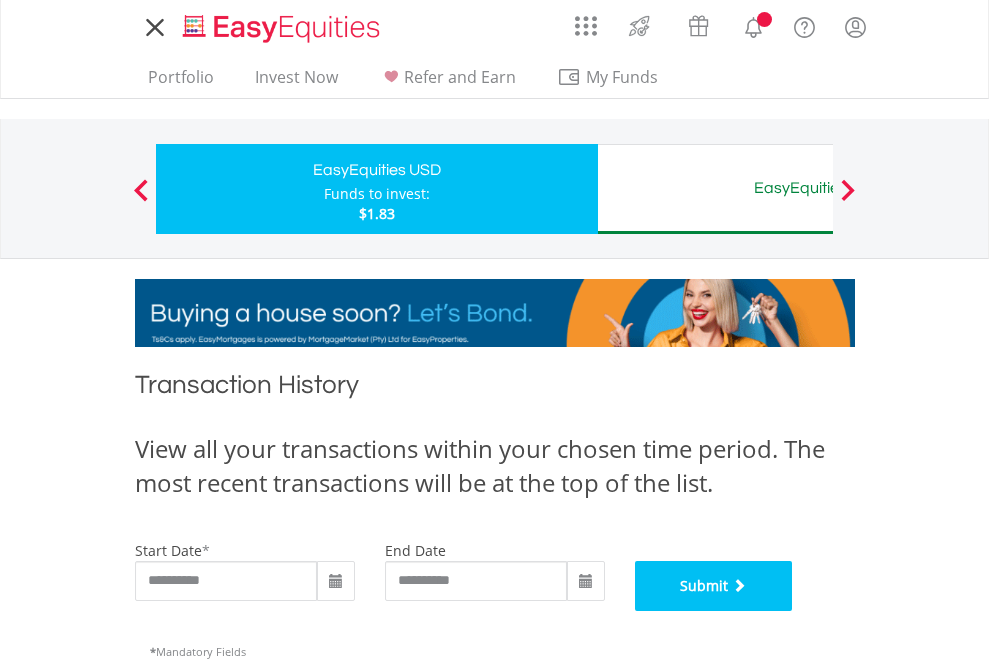 click on "Submit" at bounding box center (714, 586) 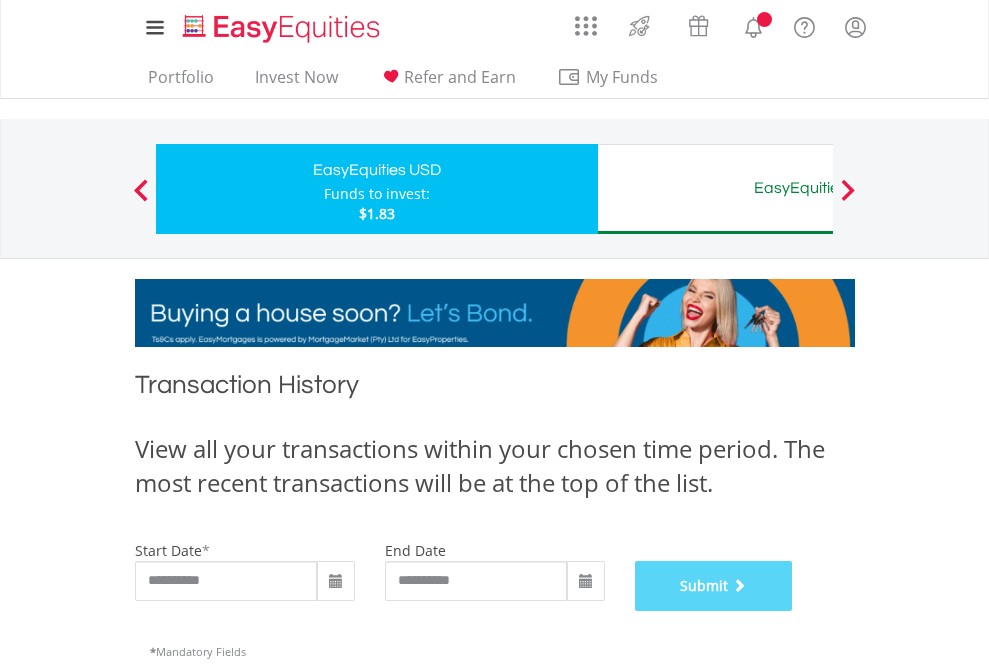 scroll, scrollTop: 811, scrollLeft: 0, axis: vertical 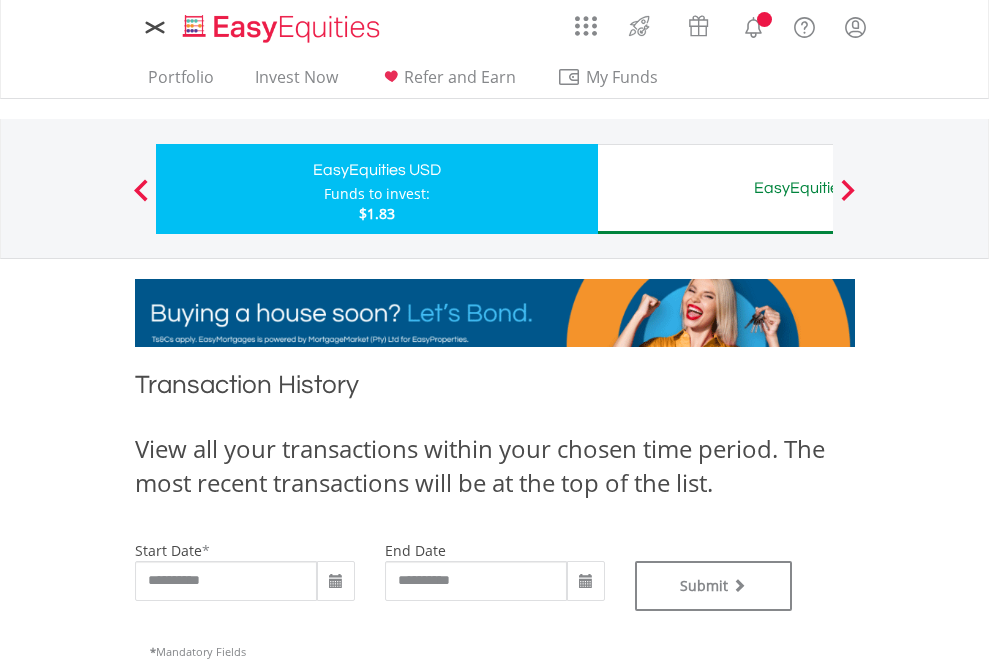 click on "EasyEquities AUD" at bounding box center (818, 188) 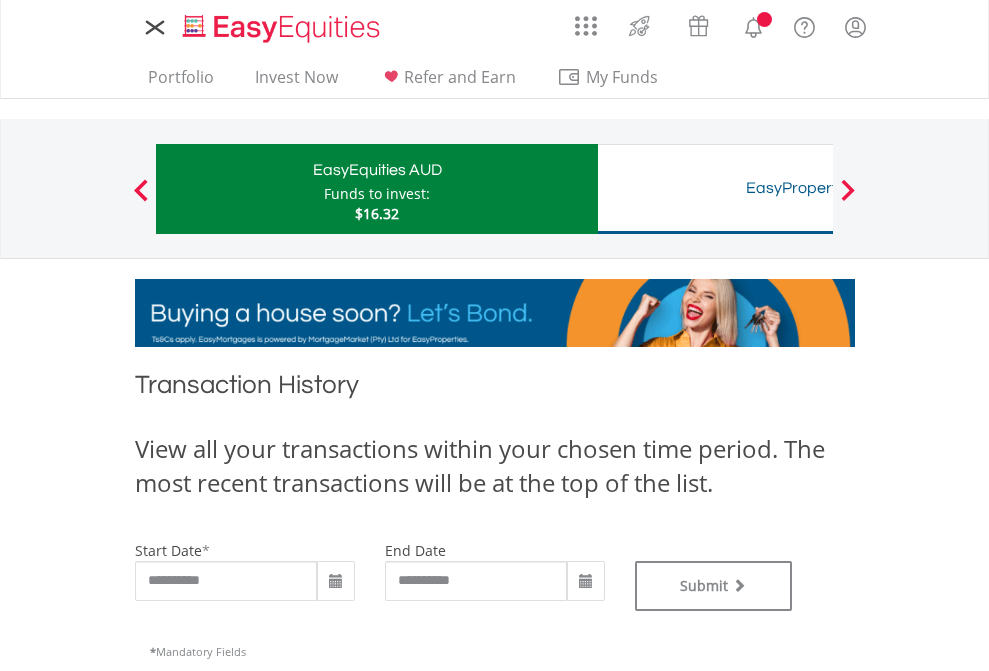 scroll, scrollTop: 0, scrollLeft: 0, axis: both 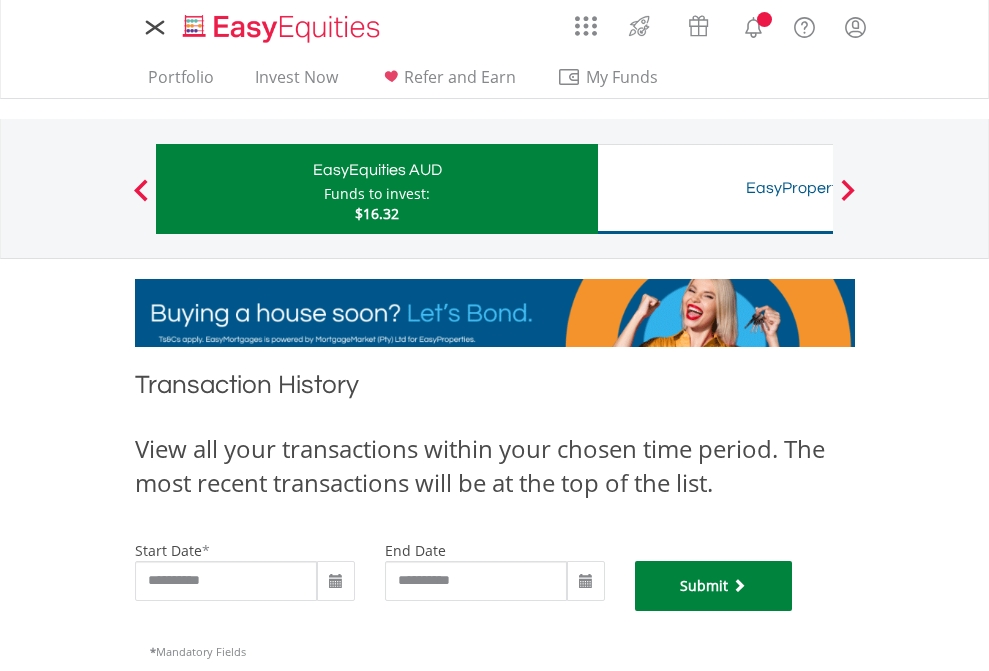 click on "Submit" at bounding box center (714, 586) 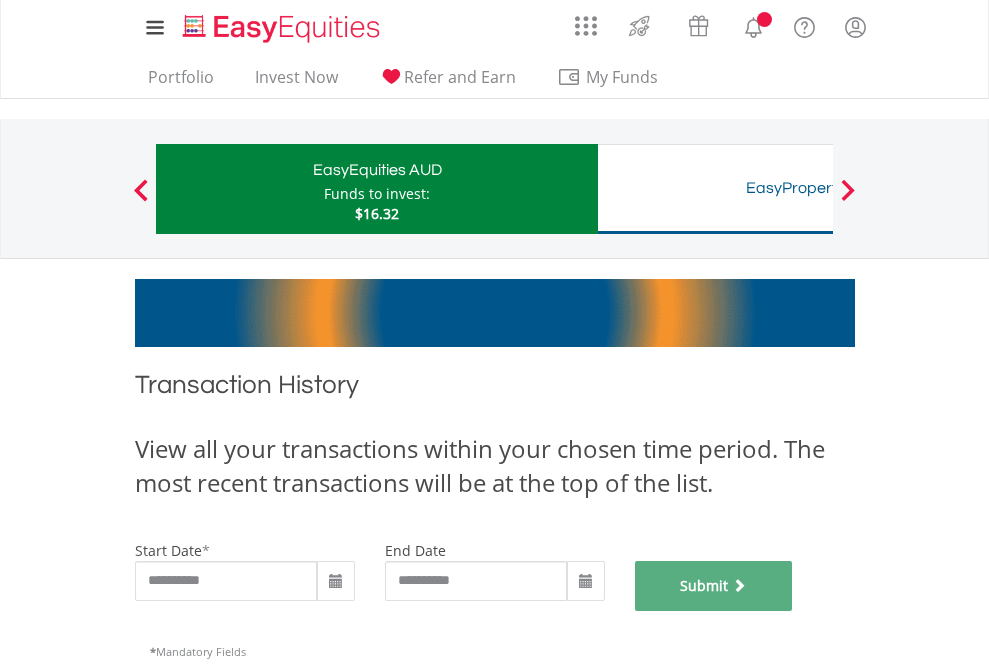 scroll, scrollTop: 811, scrollLeft: 0, axis: vertical 